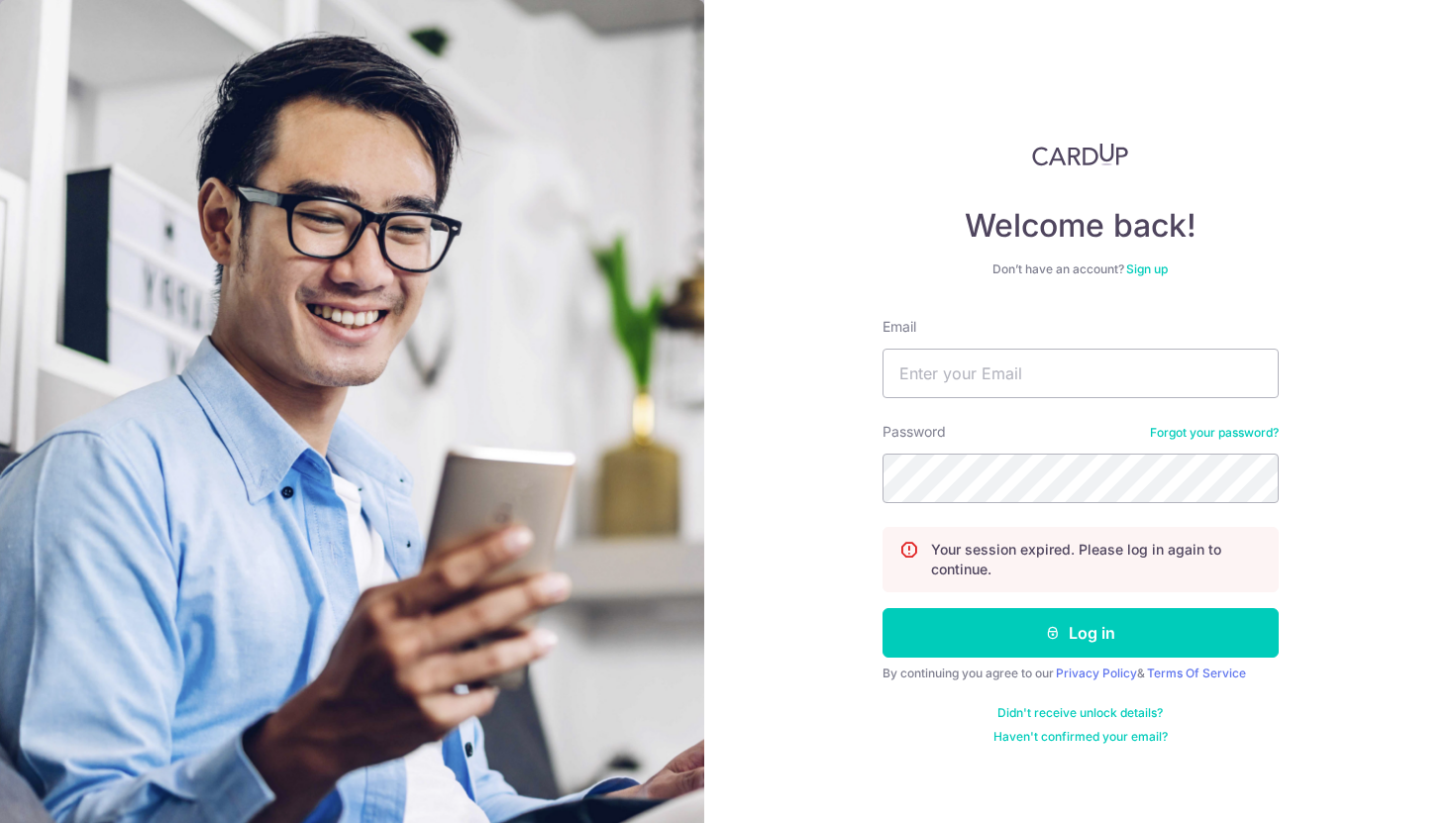scroll, scrollTop: 0, scrollLeft: 0, axis: both 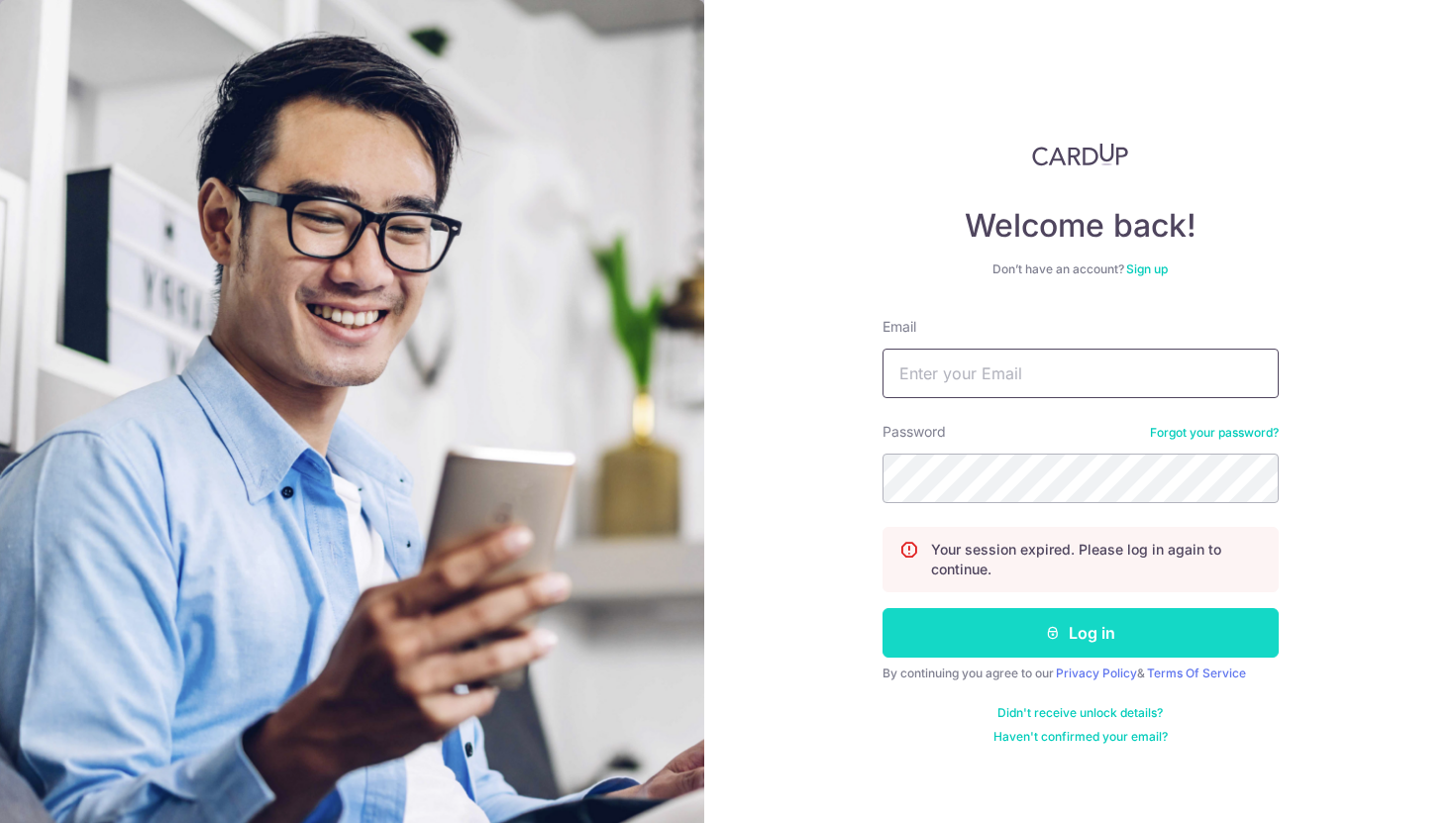 type on "[USERNAME]@[example.com]" 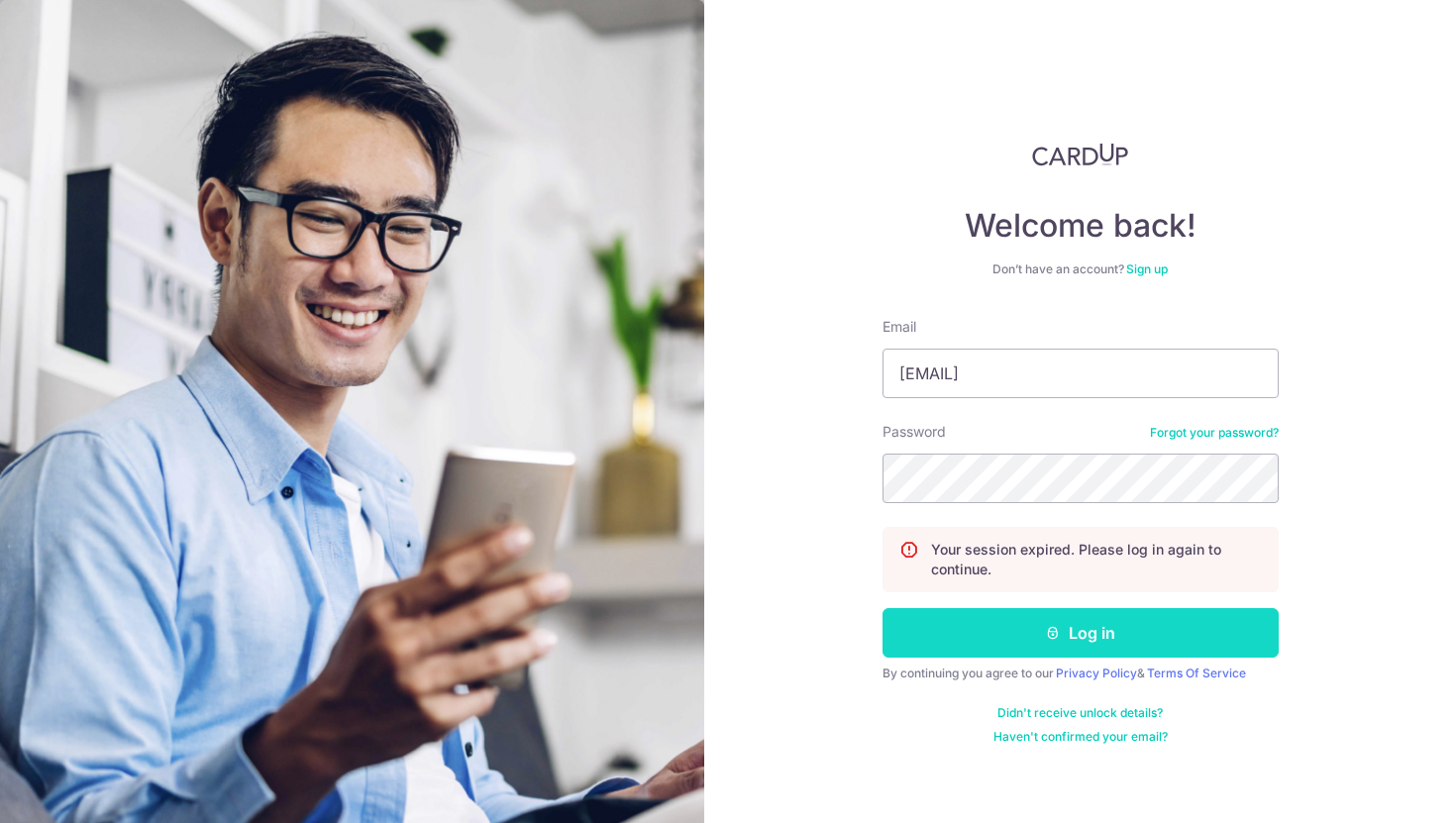 click on "Log in" at bounding box center [1081, 633] 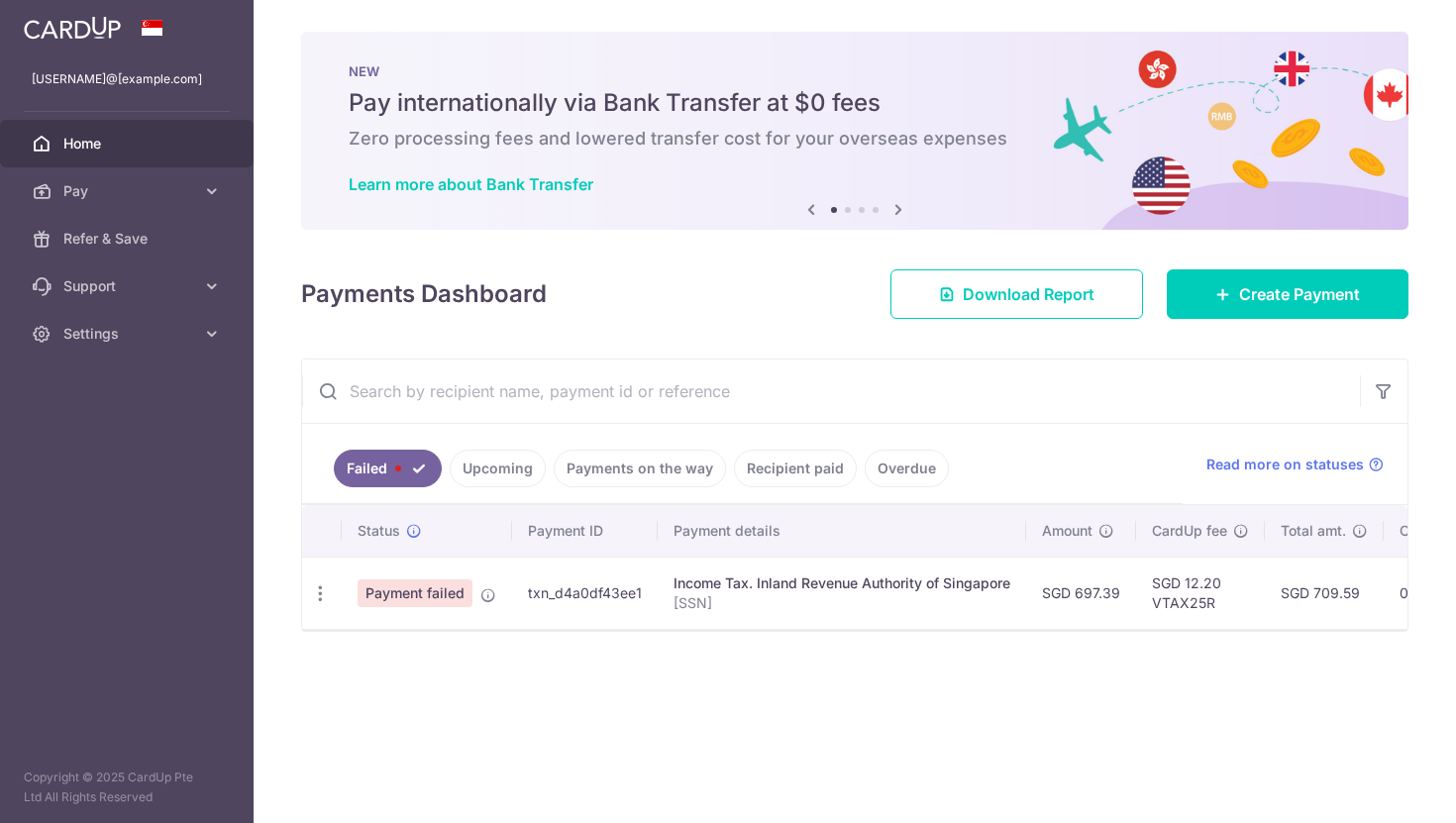 scroll, scrollTop: 0, scrollLeft: 0, axis: both 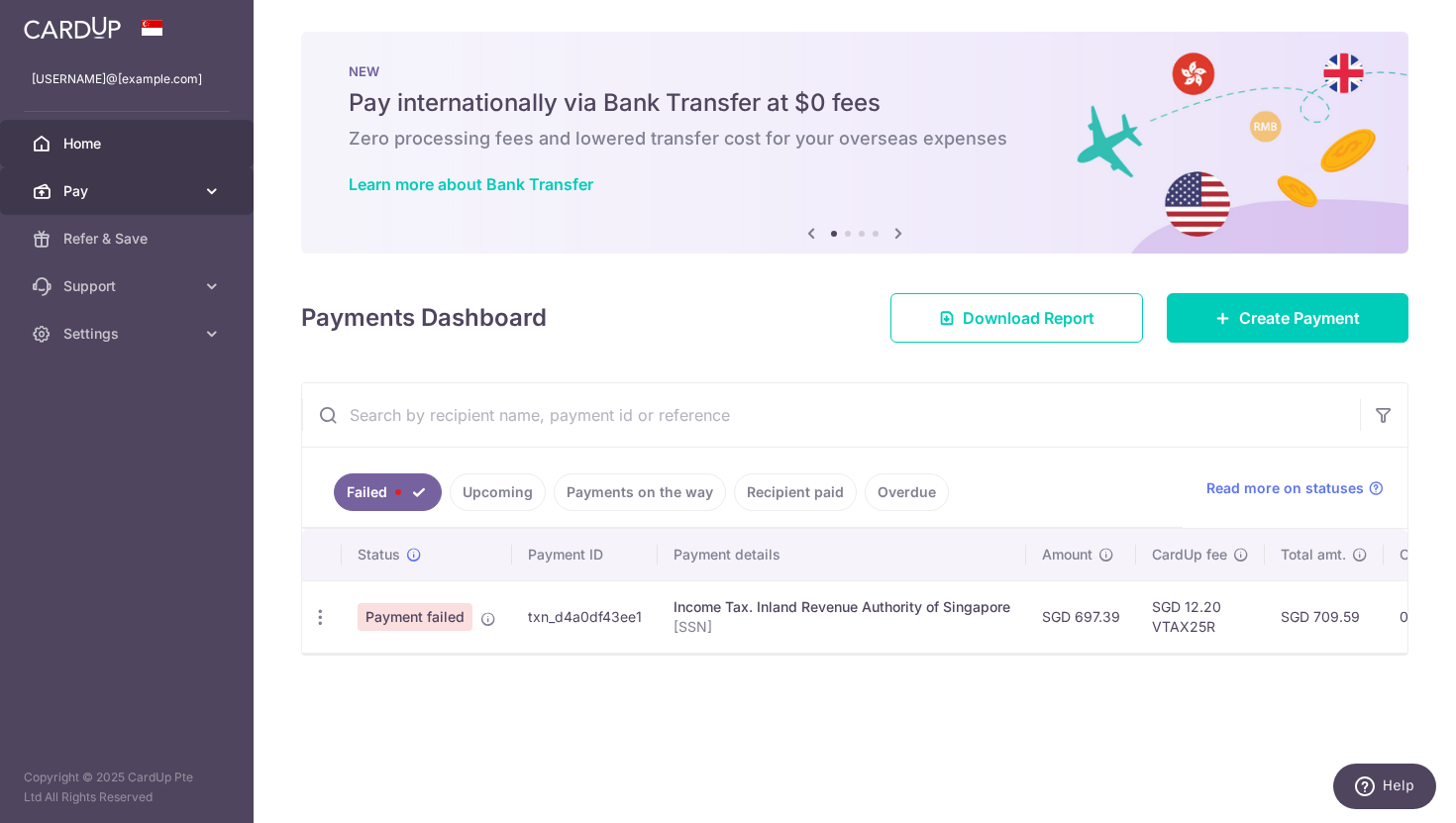 click at bounding box center [212, 191] 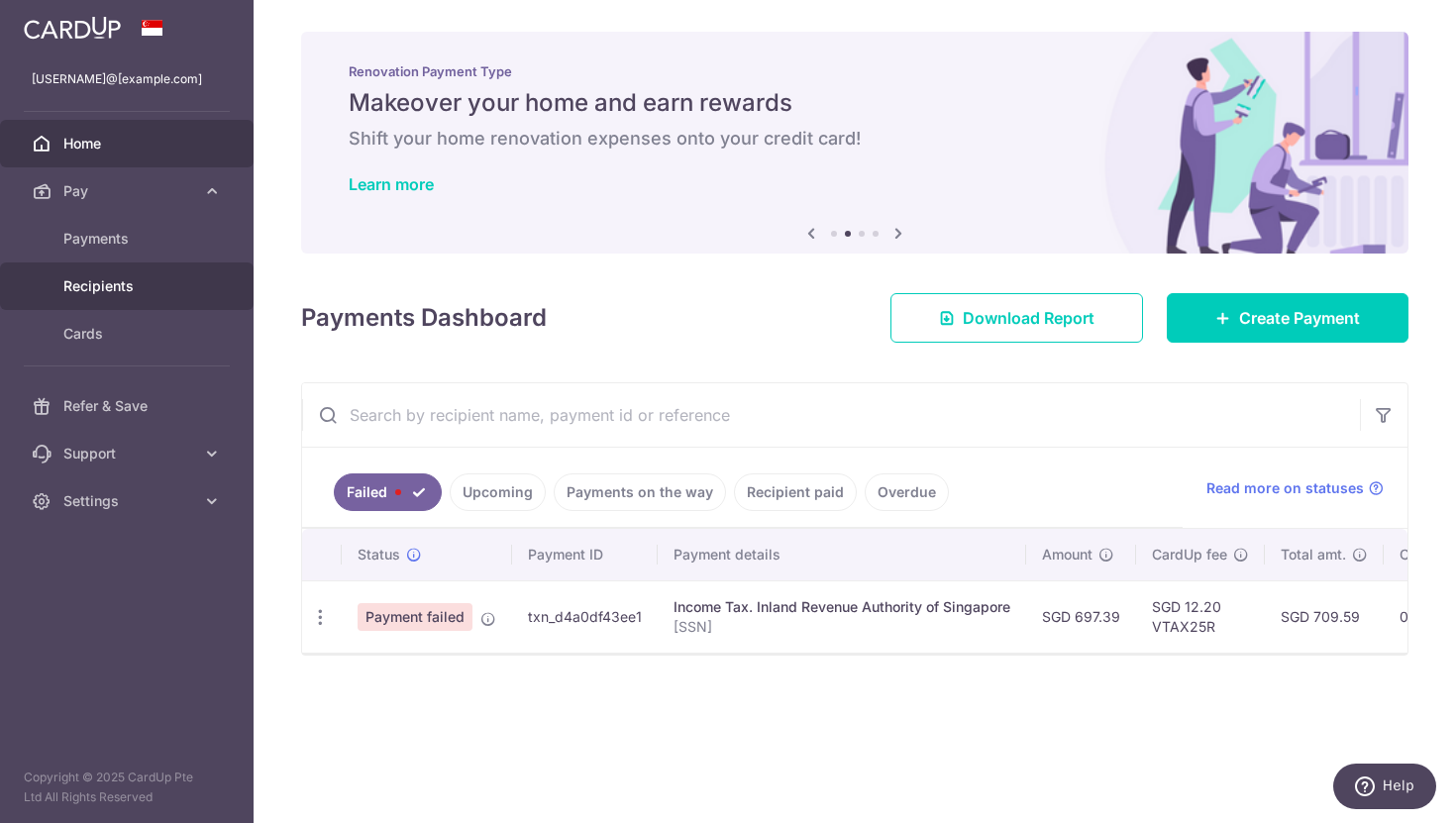 click on "Recipients" at bounding box center [129, 286] 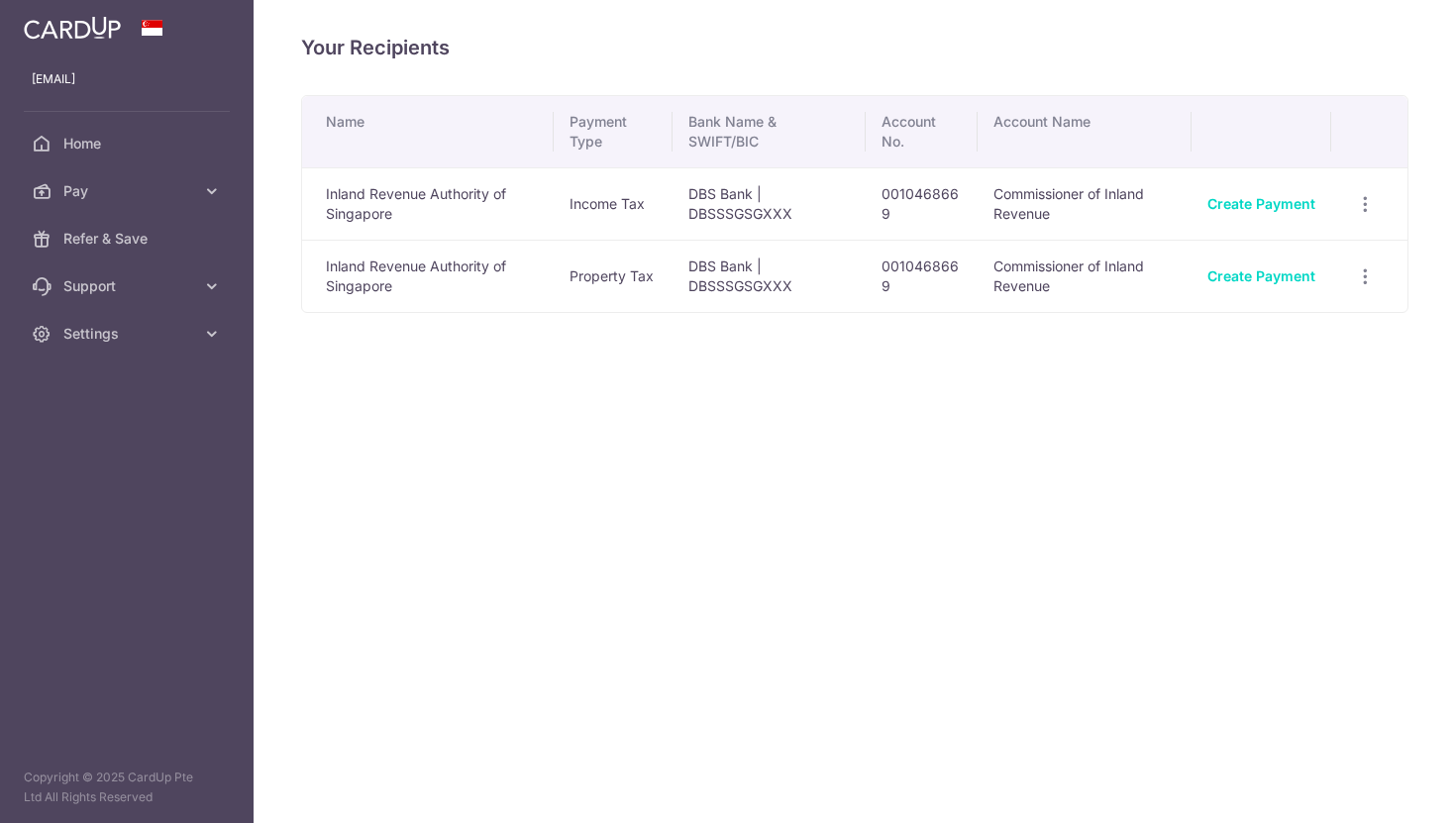 scroll, scrollTop: 0, scrollLeft: 0, axis: both 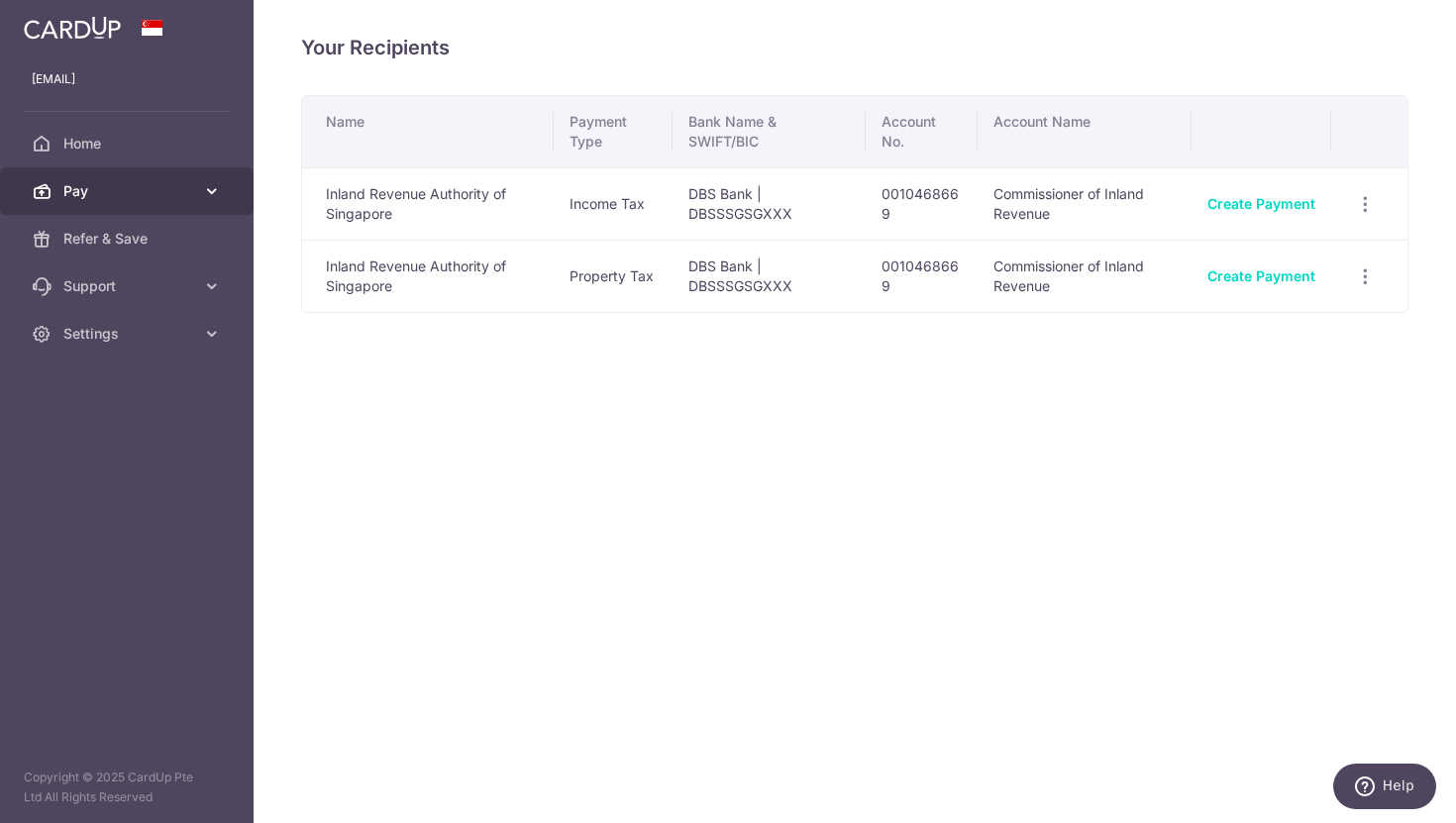 click on "Pay" at bounding box center [127, 191] 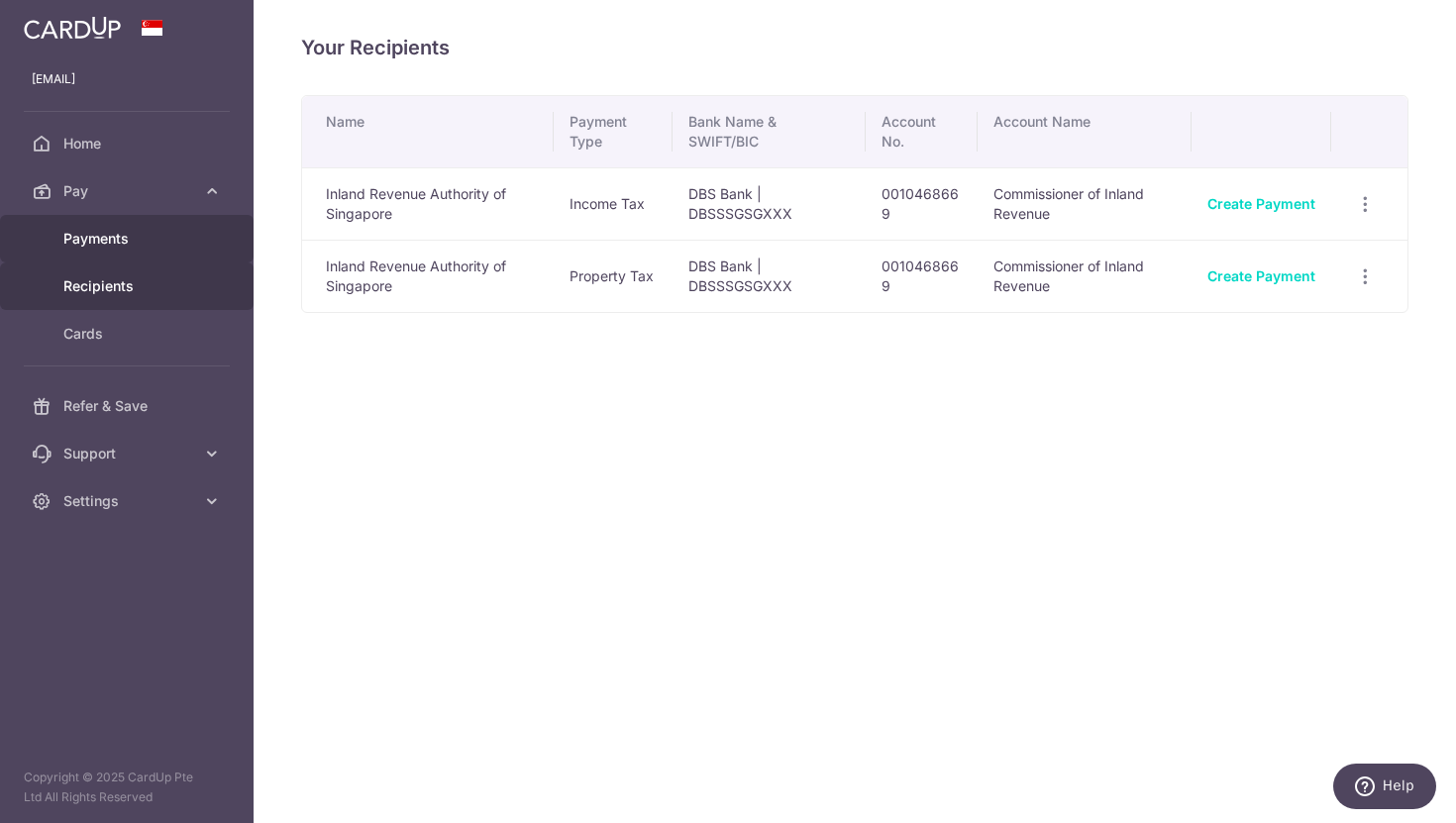 click on "Payments" at bounding box center [129, 239] 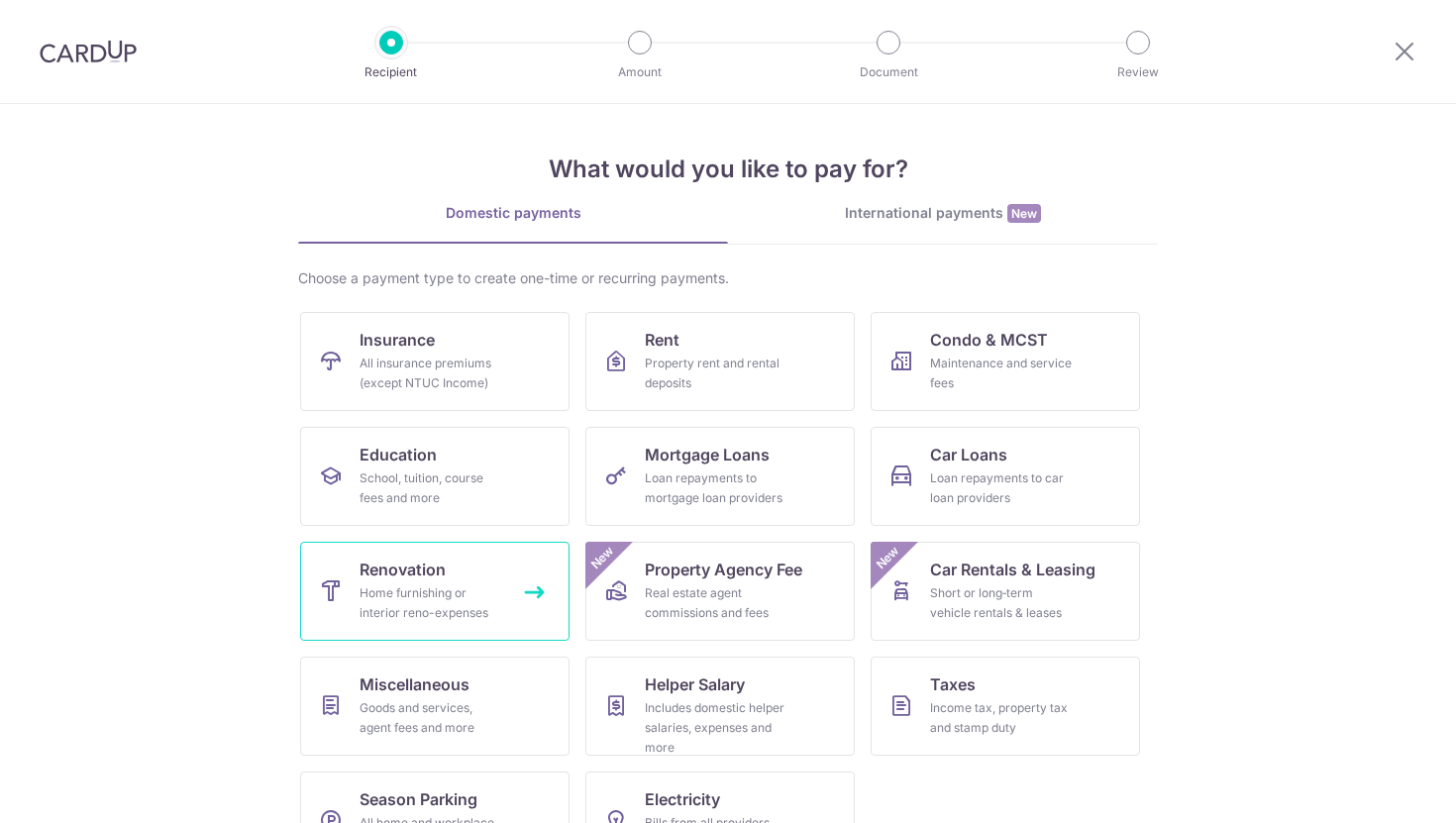 scroll, scrollTop: 0, scrollLeft: 0, axis: both 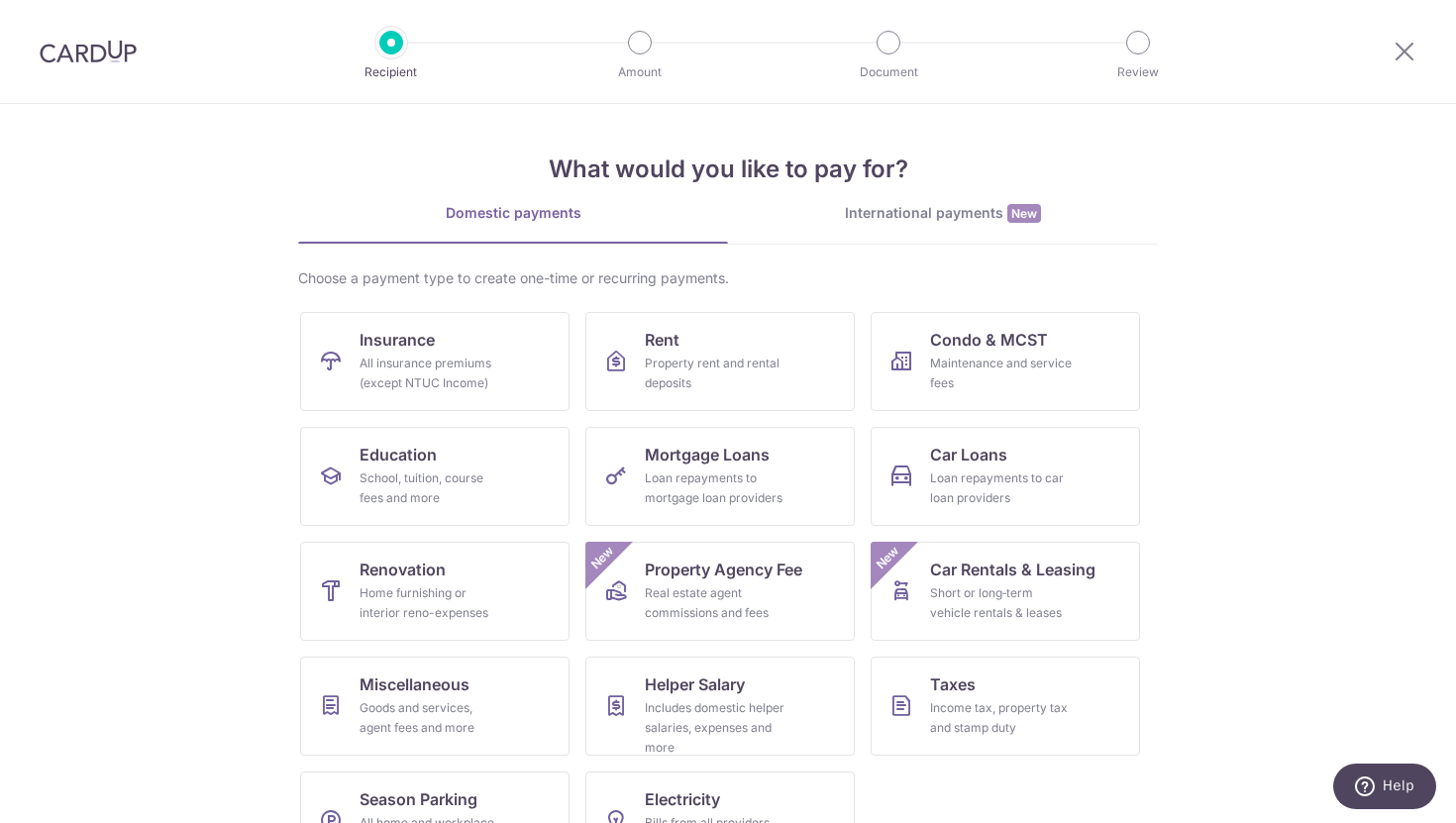 click at bounding box center [88, 51] 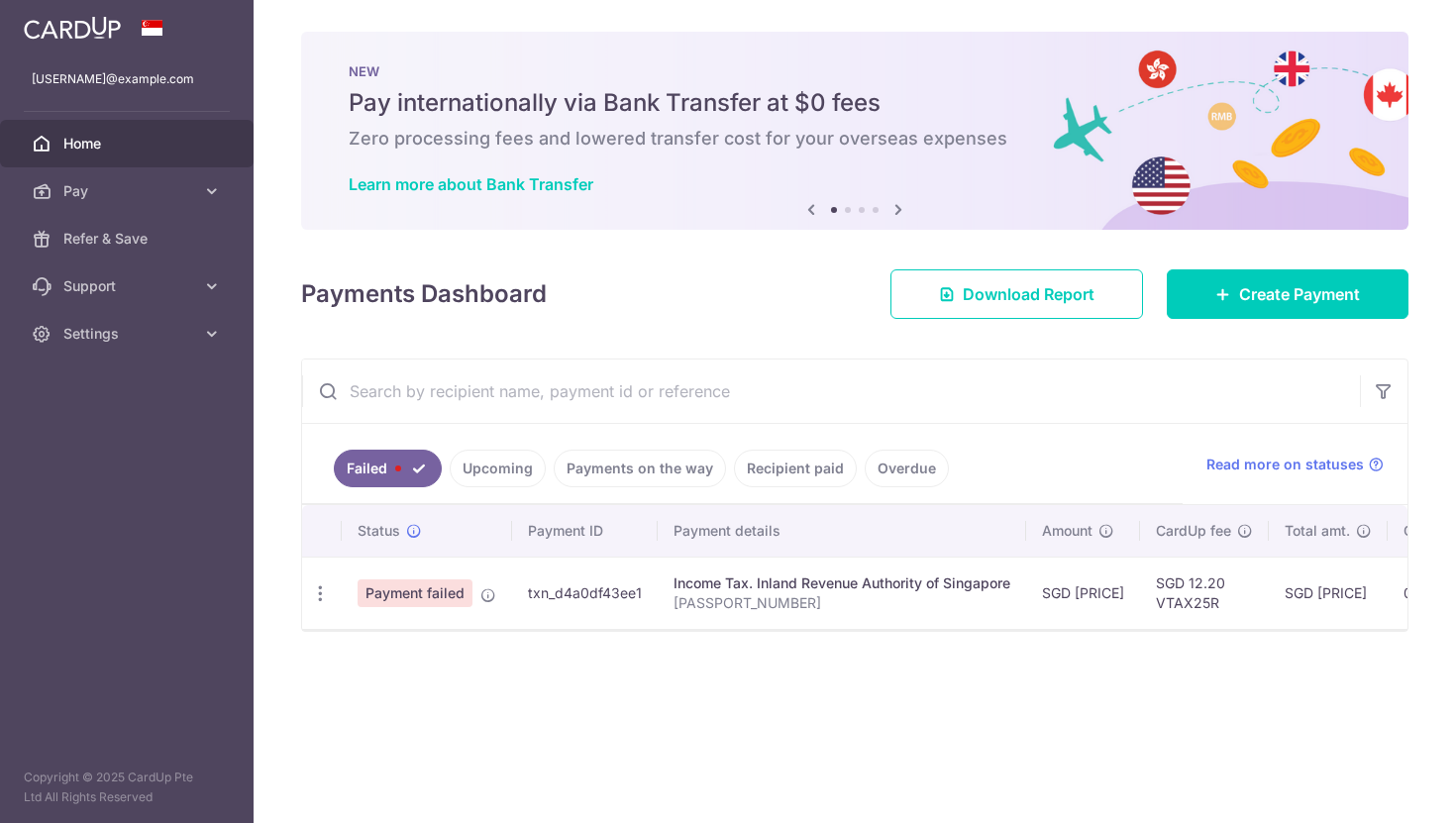 scroll, scrollTop: 0, scrollLeft: 0, axis: both 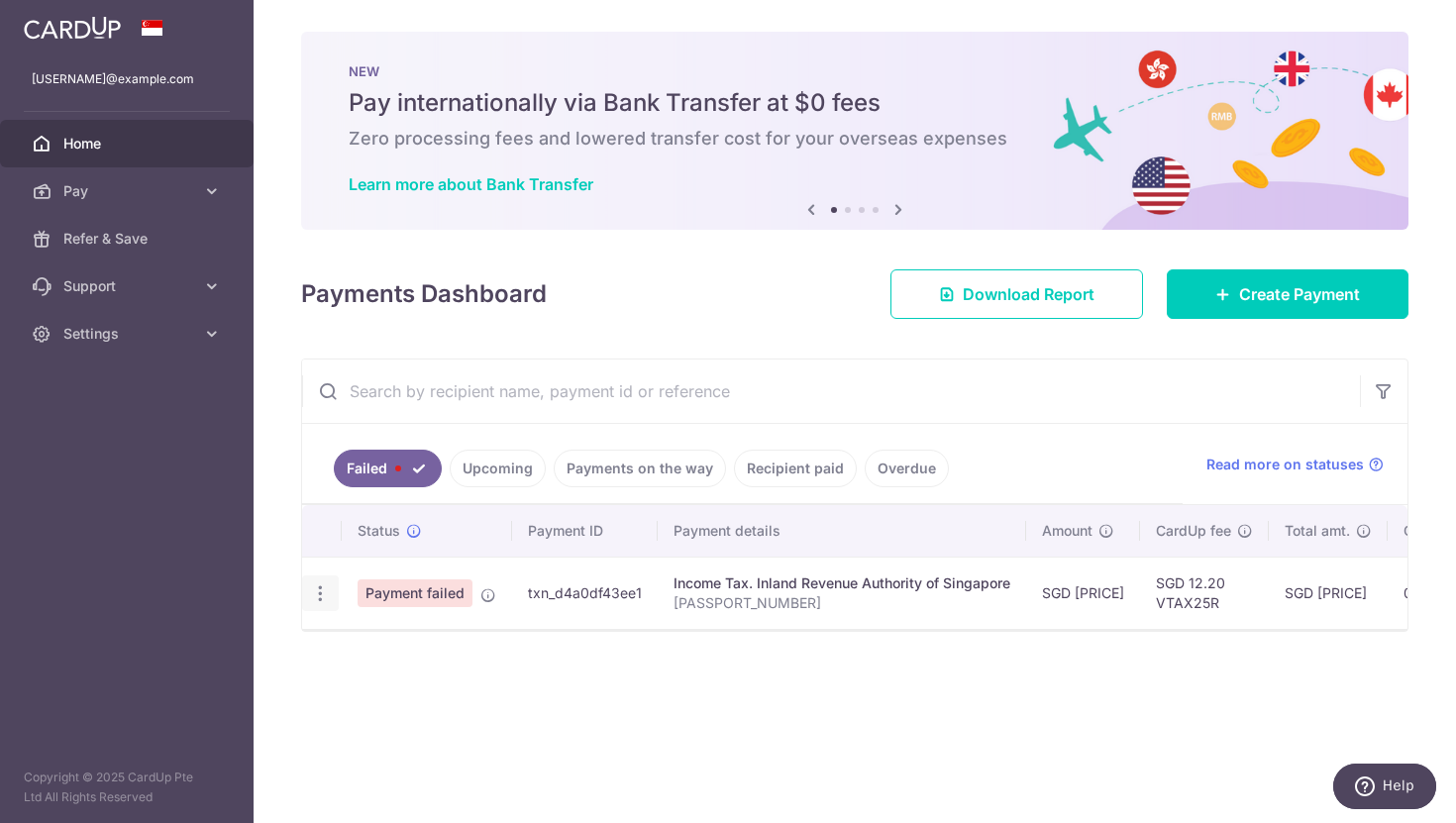 click at bounding box center (320, 593) 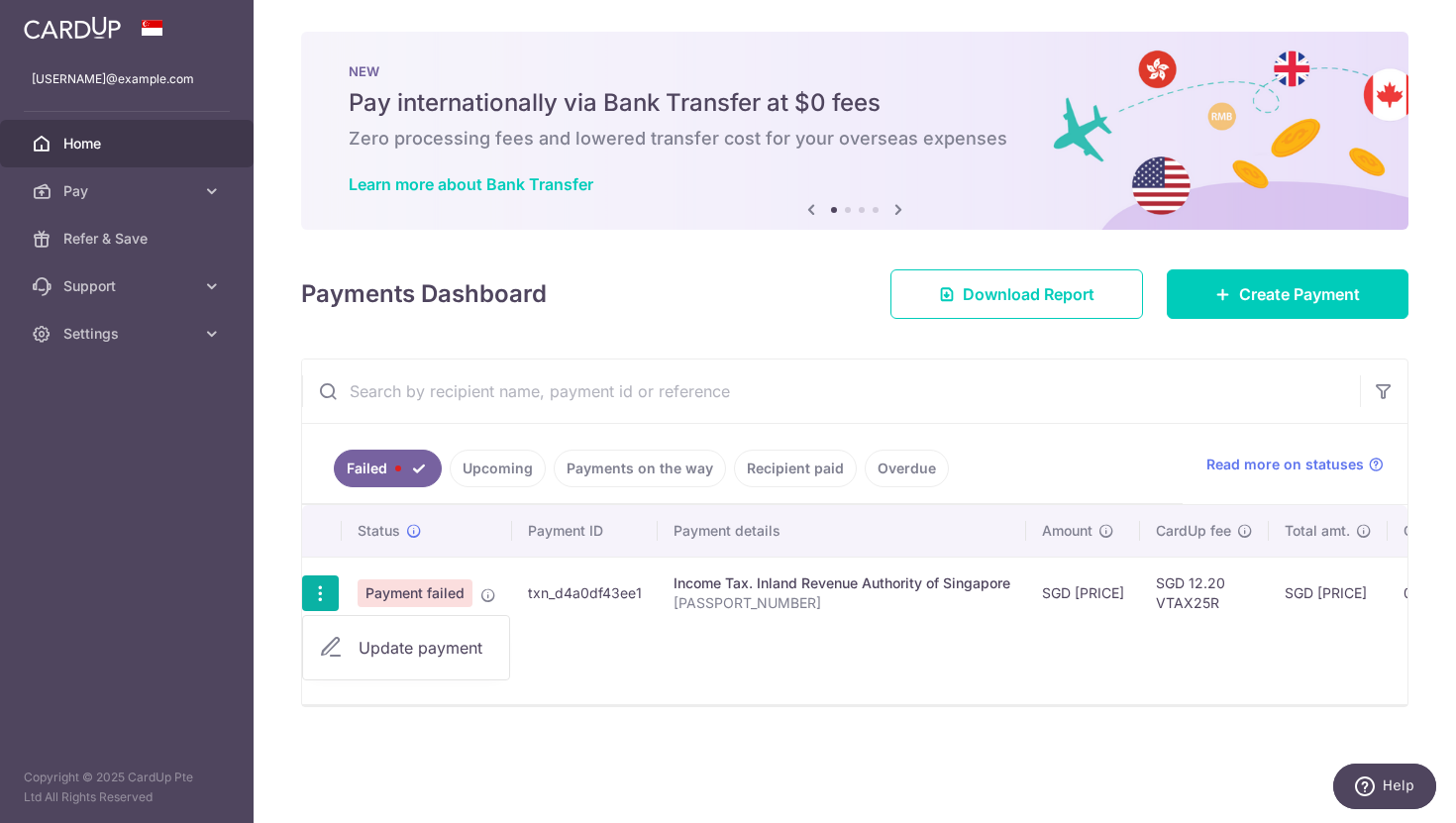 click on "Update payment" at bounding box center (426, 648) 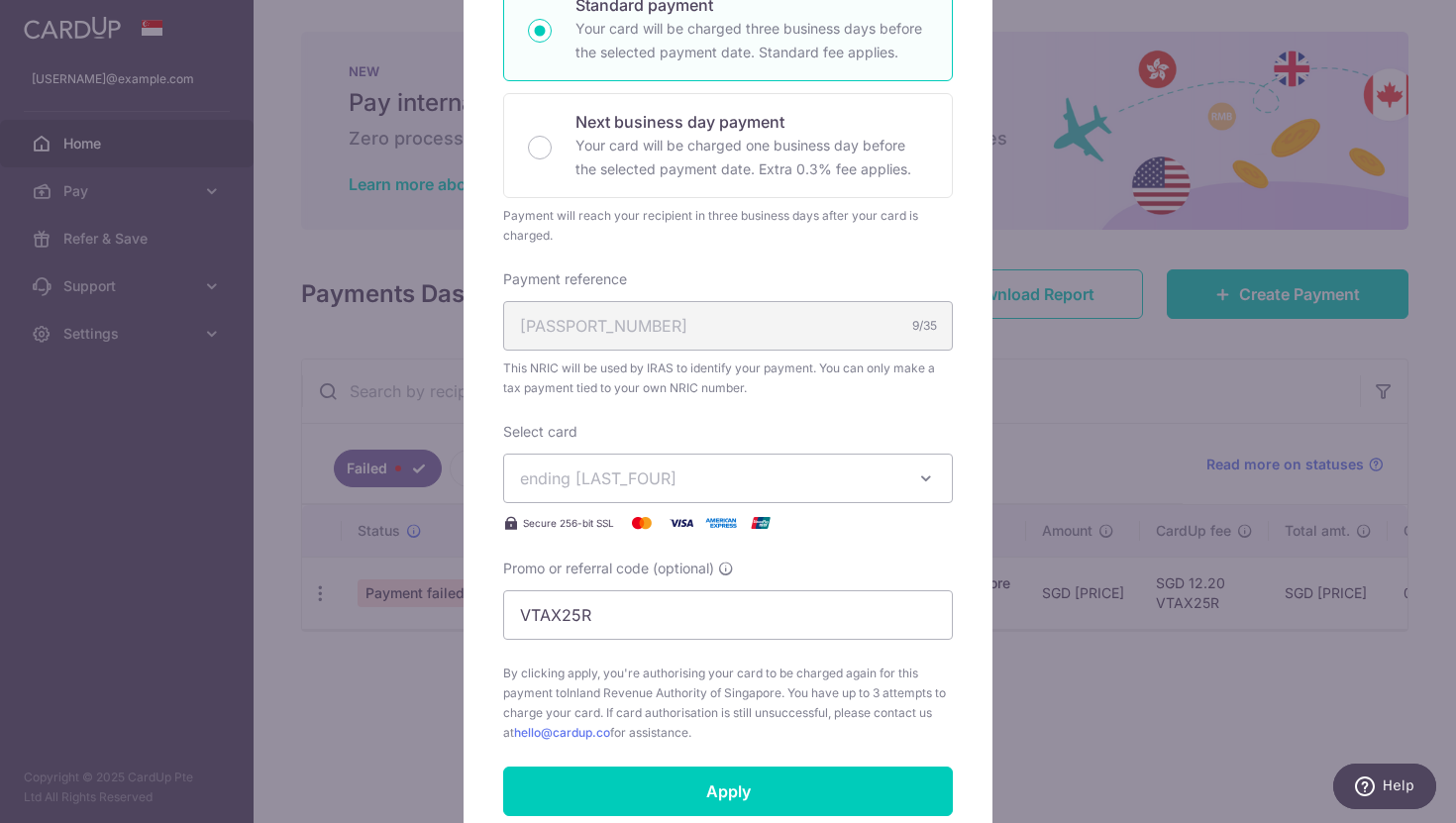 scroll, scrollTop: 657, scrollLeft: 0, axis: vertical 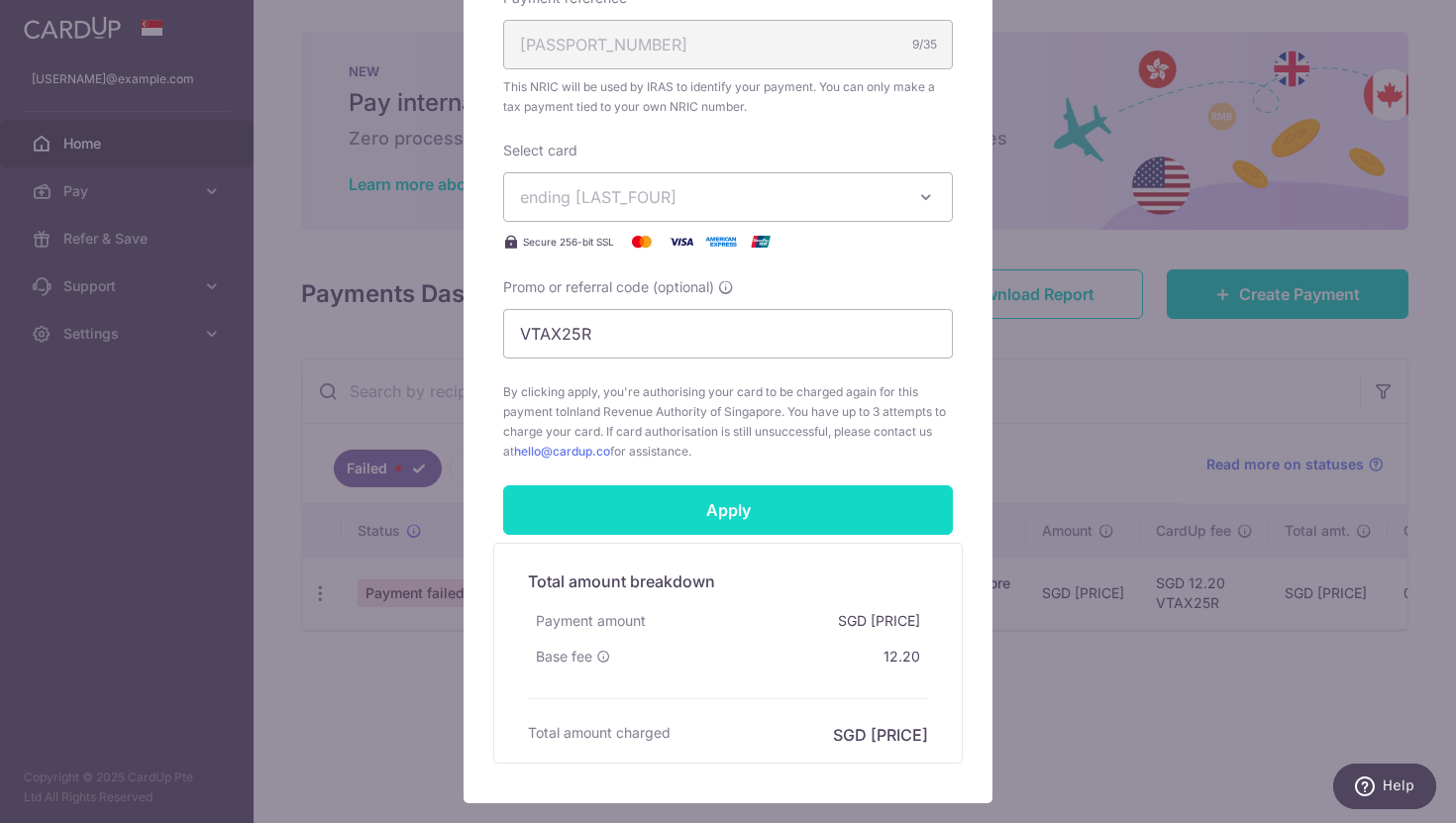 click on "Apply" at bounding box center [728, 510] 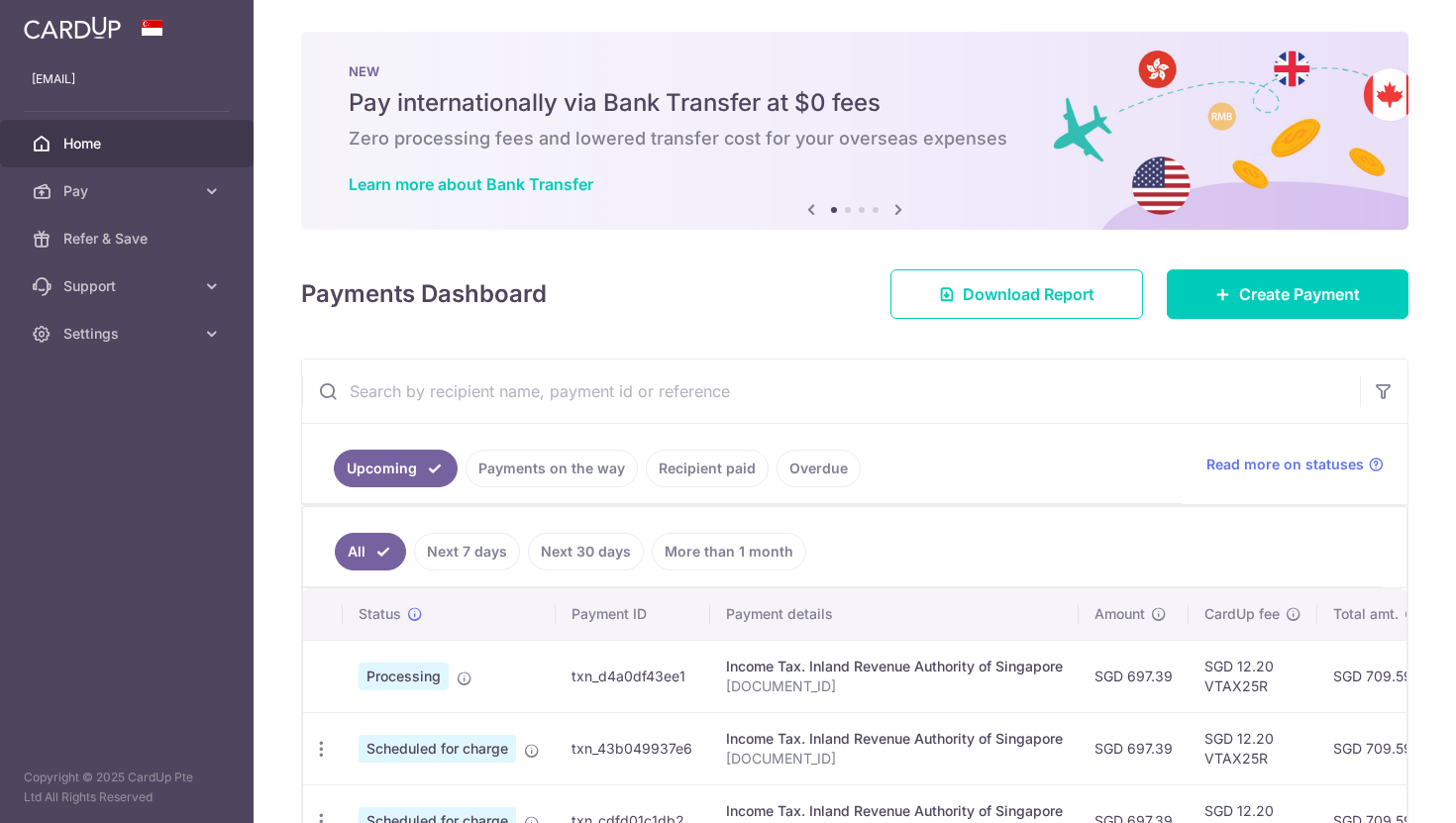 scroll, scrollTop: 0, scrollLeft: 0, axis: both 